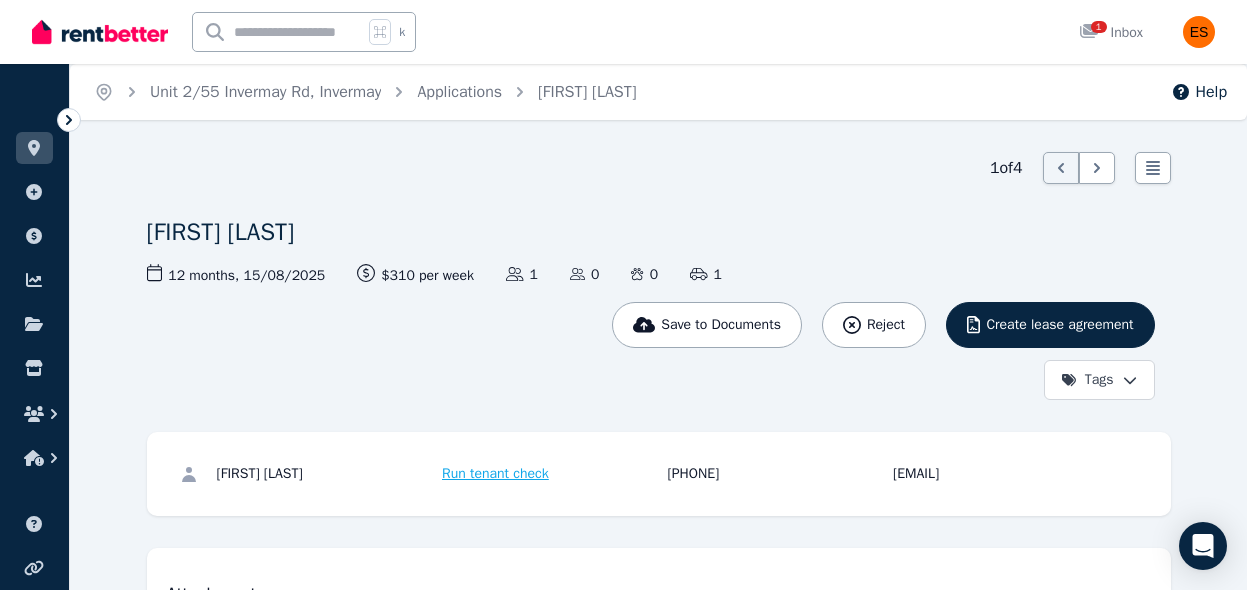 click at bounding box center [34, 148] 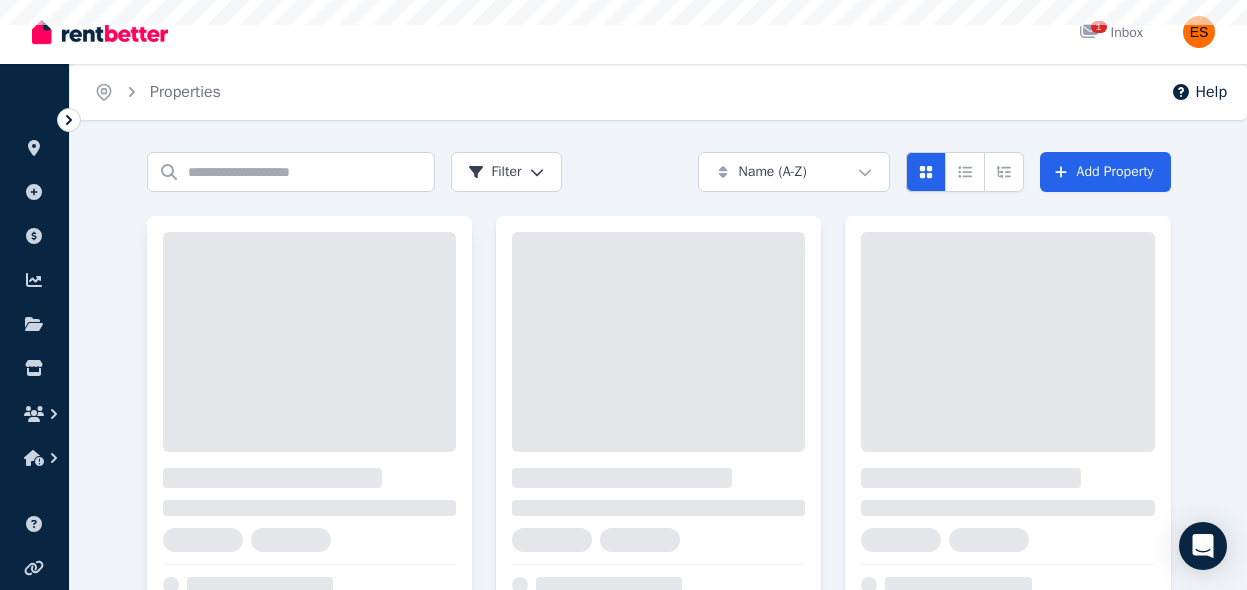 scroll, scrollTop: 0, scrollLeft: 0, axis: both 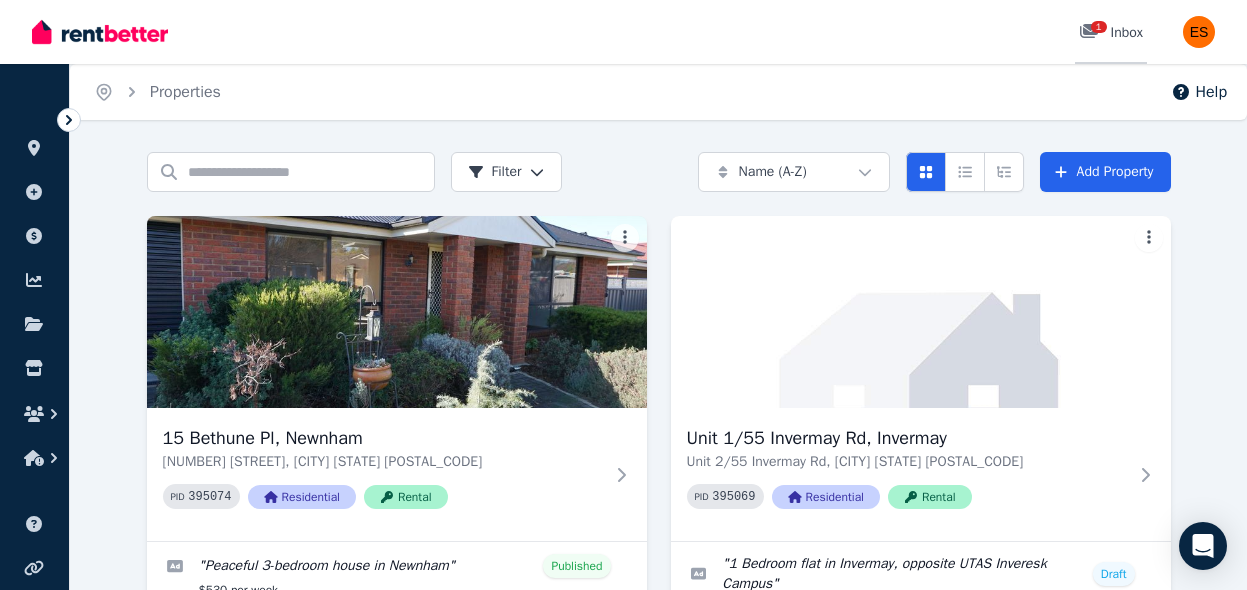 click on "1" at bounding box center (1095, 33) 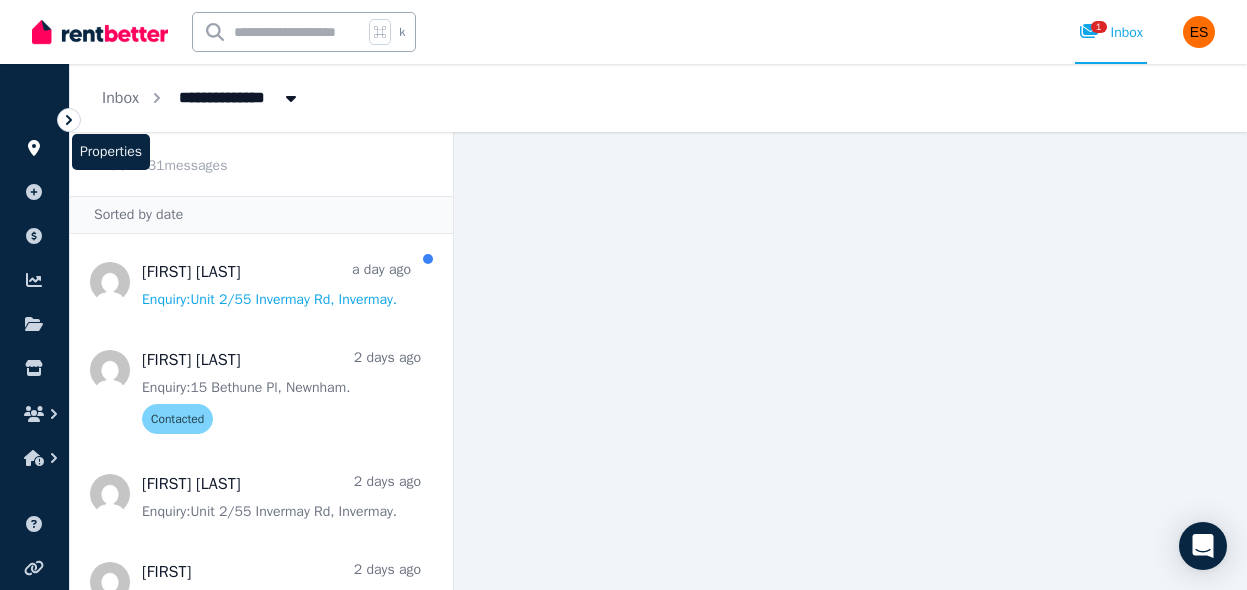 click at bounding box center (34, 148) 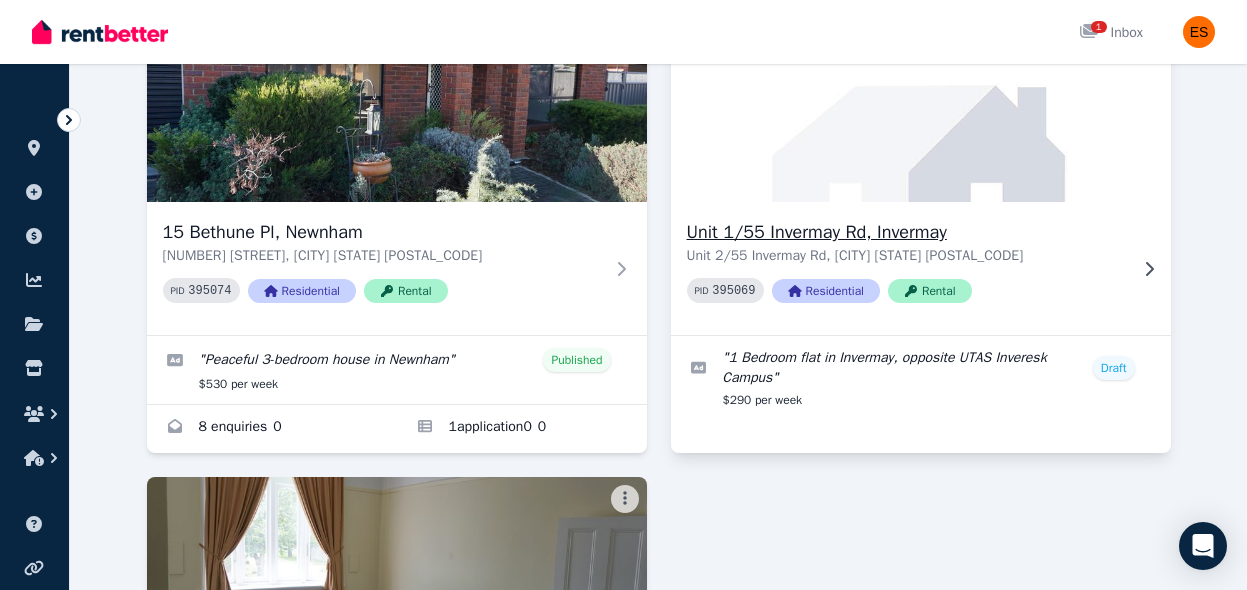 scroll, scrollTop: 202, scrollLeft: 0, axis: vertical 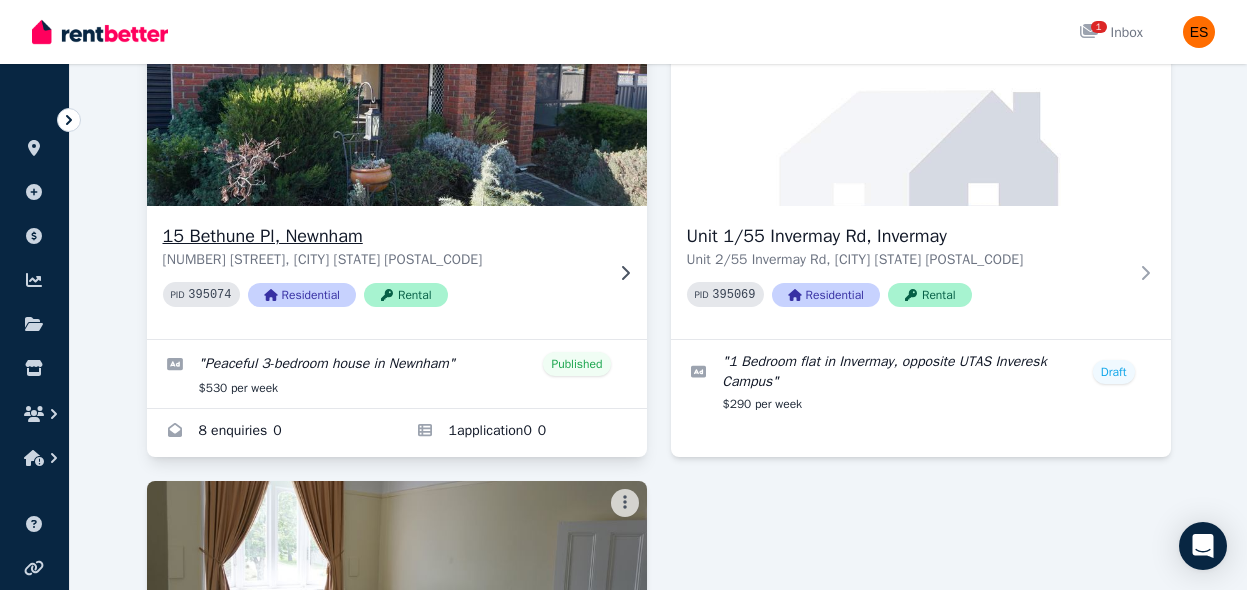 click 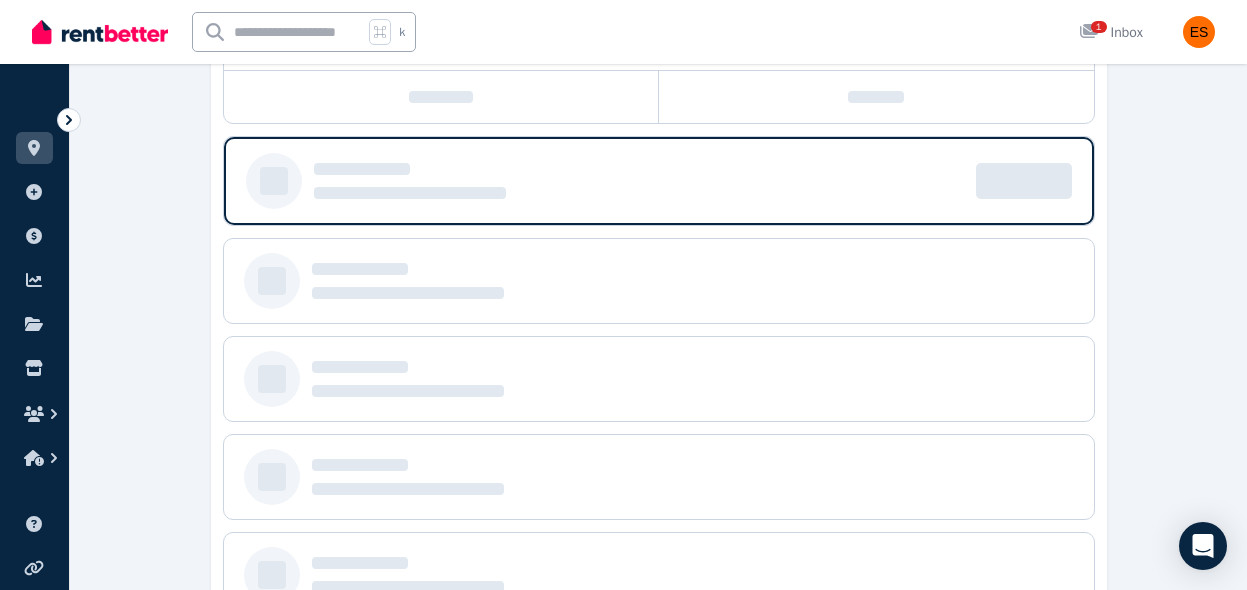 scroll, scrollTop: 333, scrollLeft: 0, axis: vertical 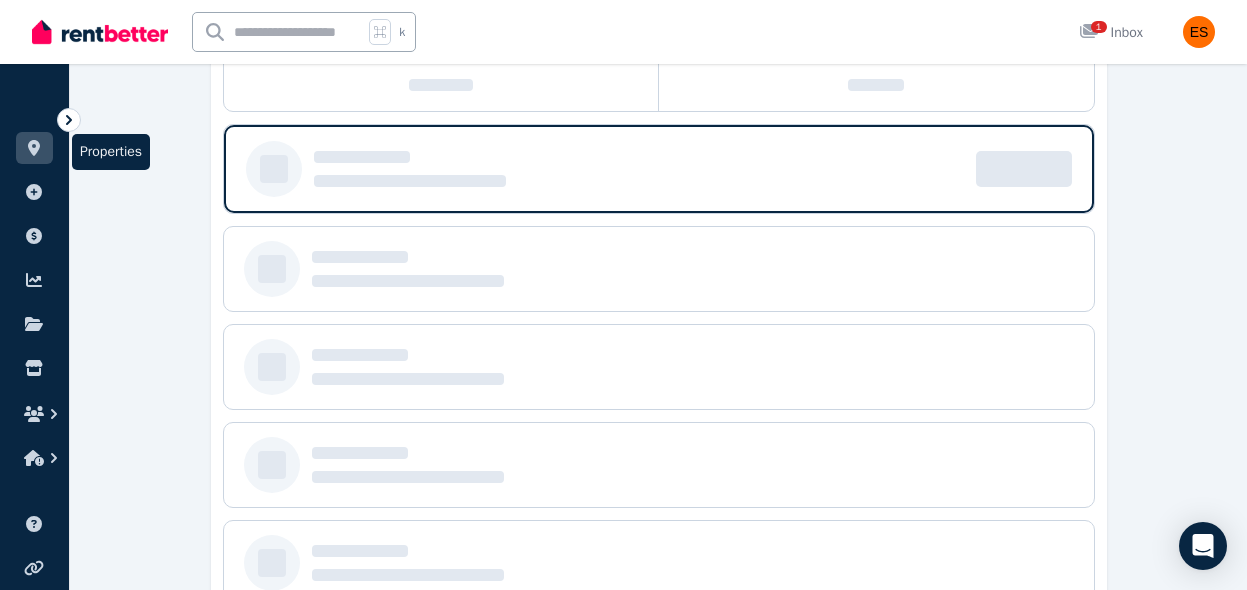 click at bounding box center (34, 148) 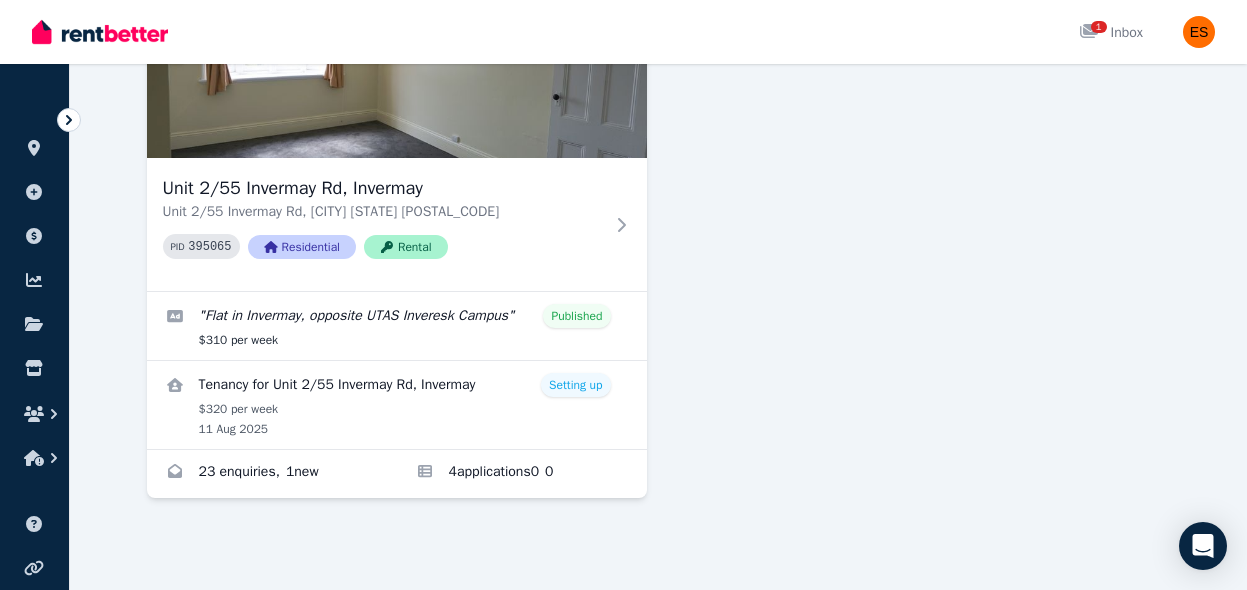 scroll, scrollTop: 727, scrollLeft: 0, axis: vertical 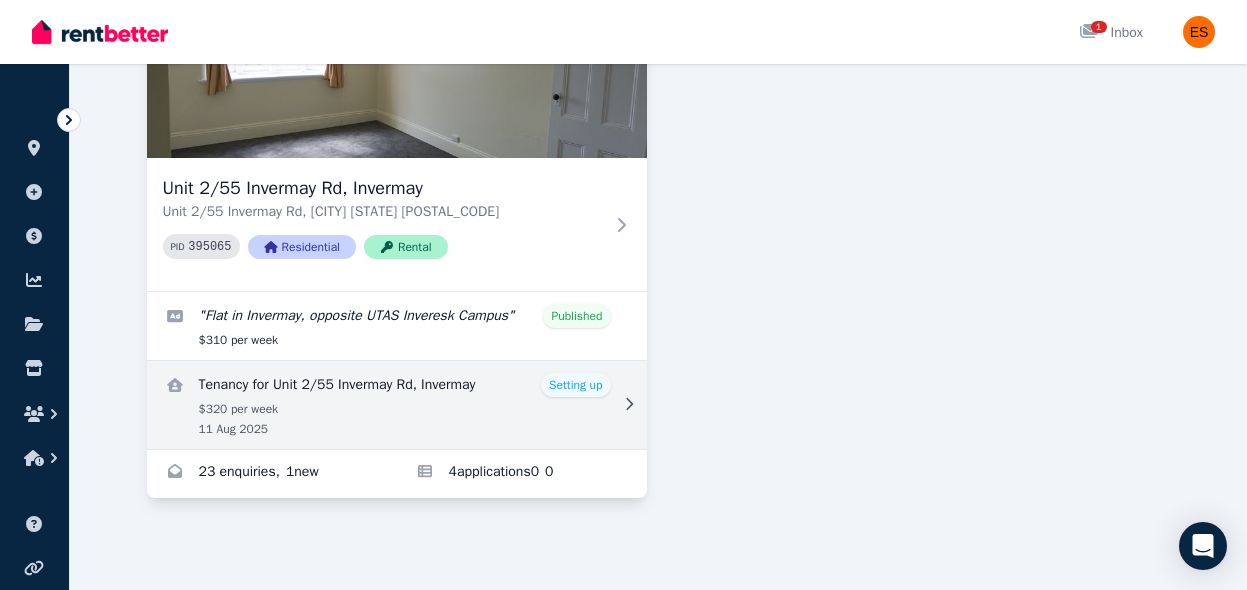 click 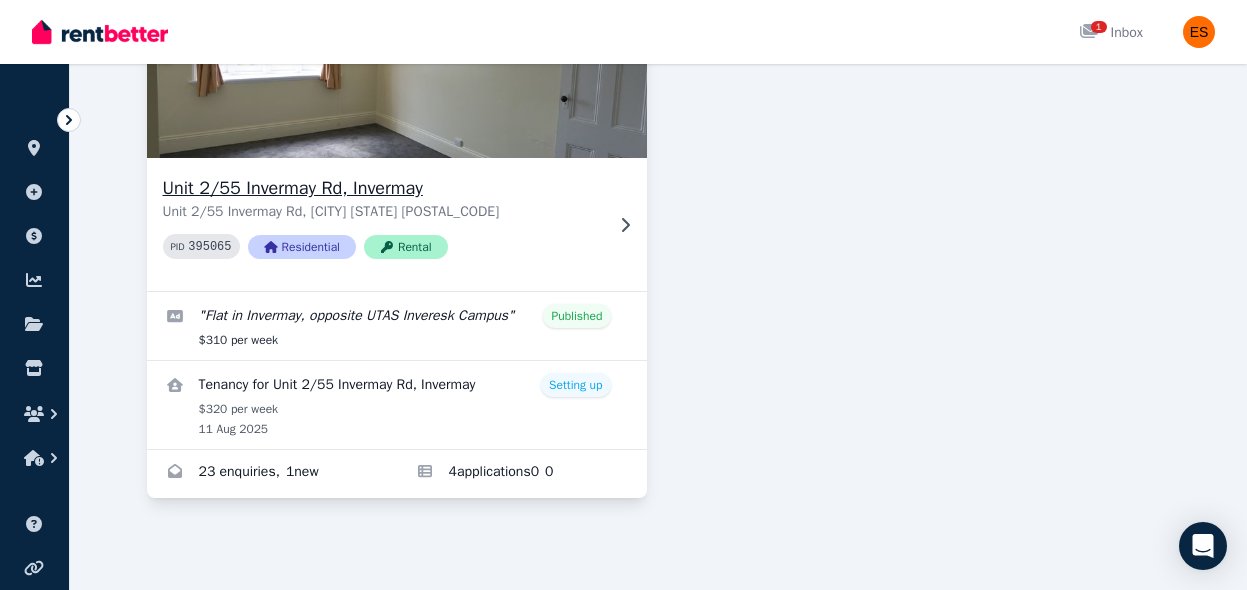 click on "Unit 2/55 Invermay Rd, [CITY] Unit 2/55 Invermay Rd, [CITY] [STATE] [POSTAL_CODE] PID   395065 Residential Rental" at bounding box center [397, 224] 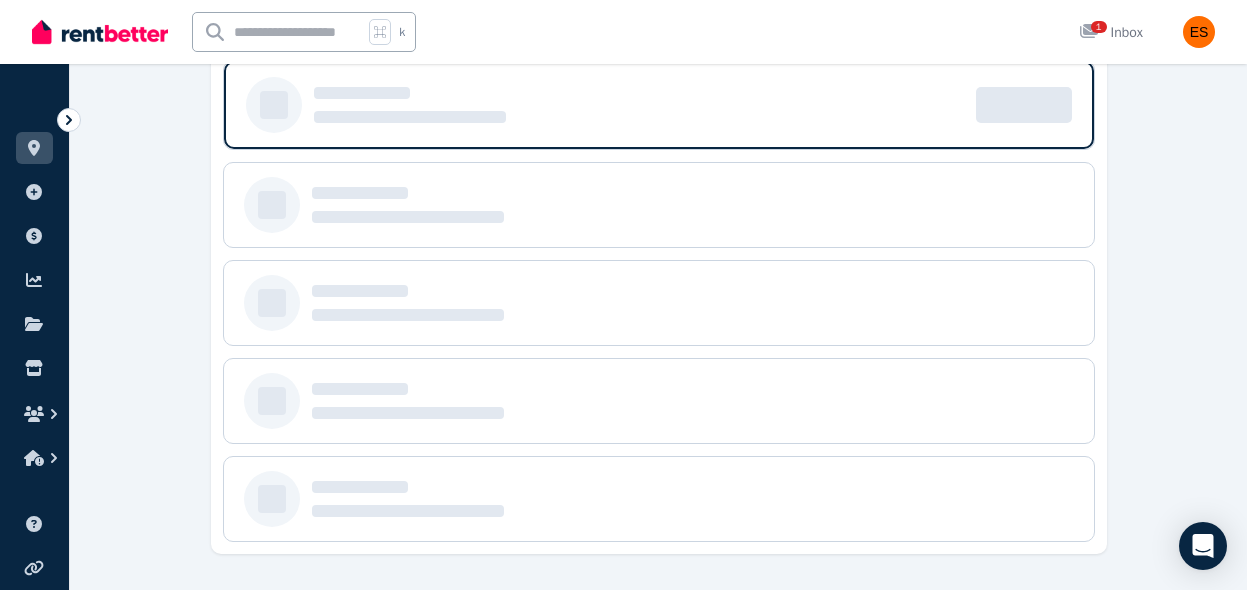 scroll, scrollTop: 0, scrollLeft: 0, axis: both 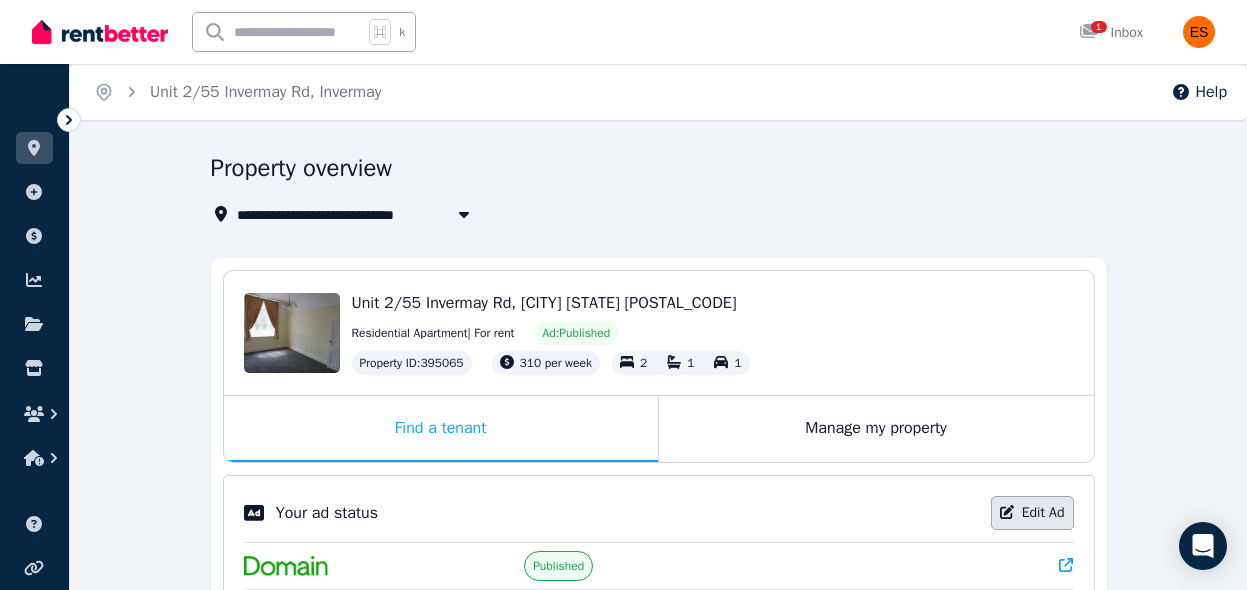click on "Edit Ad" at bounding box center (1032, 513) 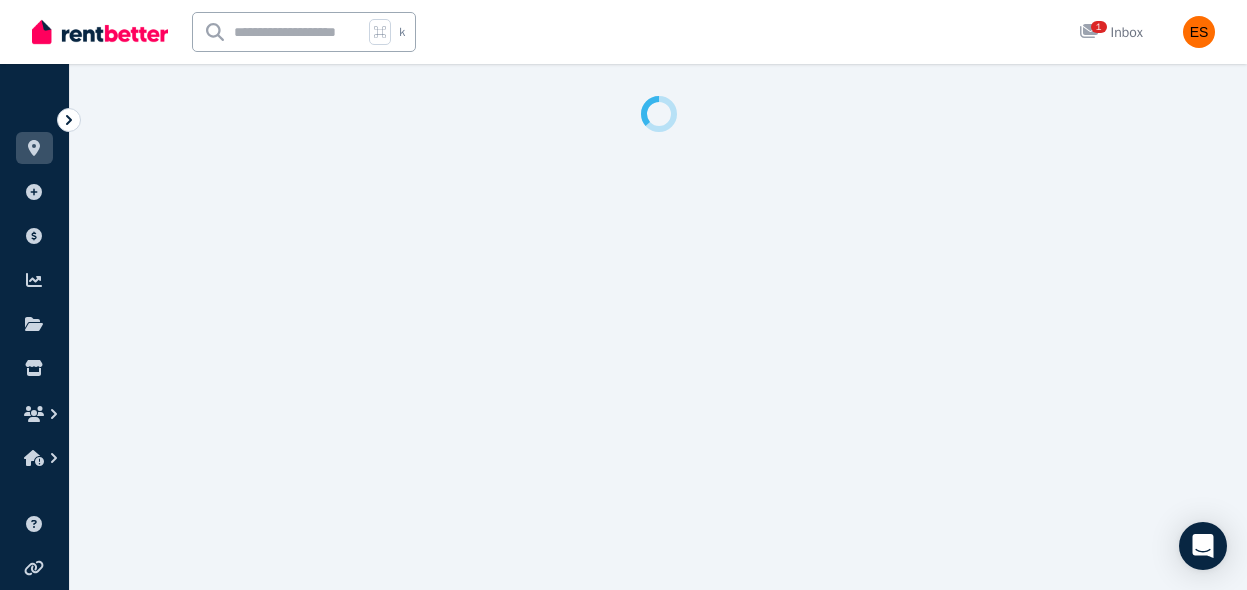select on "**********" 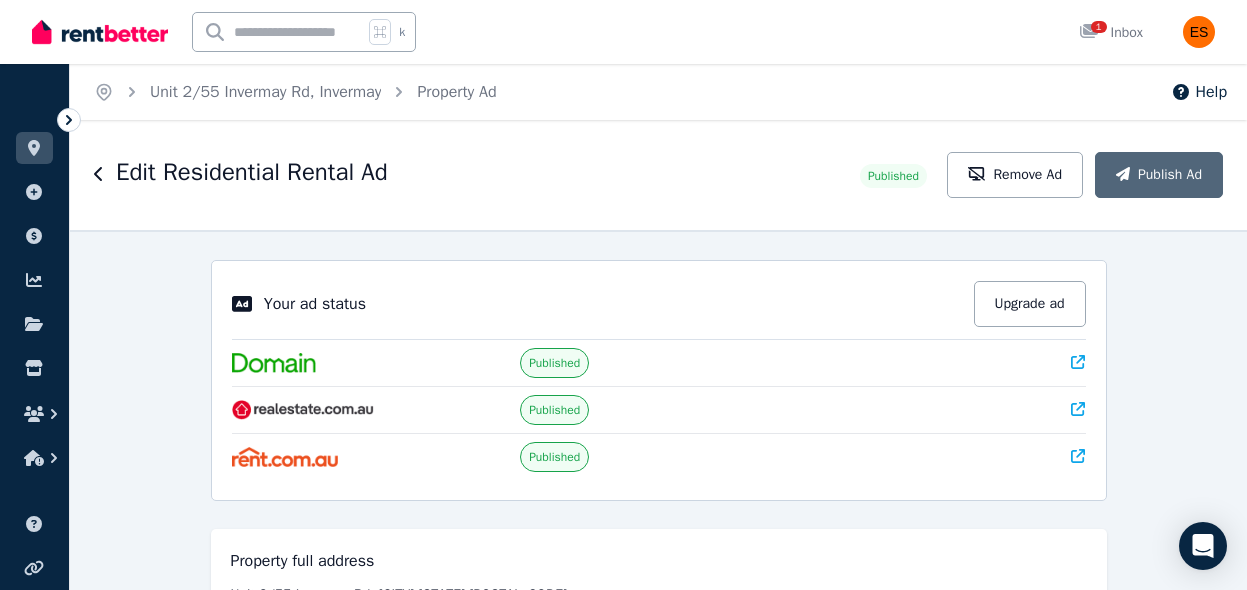 scroll, scrollTop: 621, scrollLeft: 0, axis: vertical 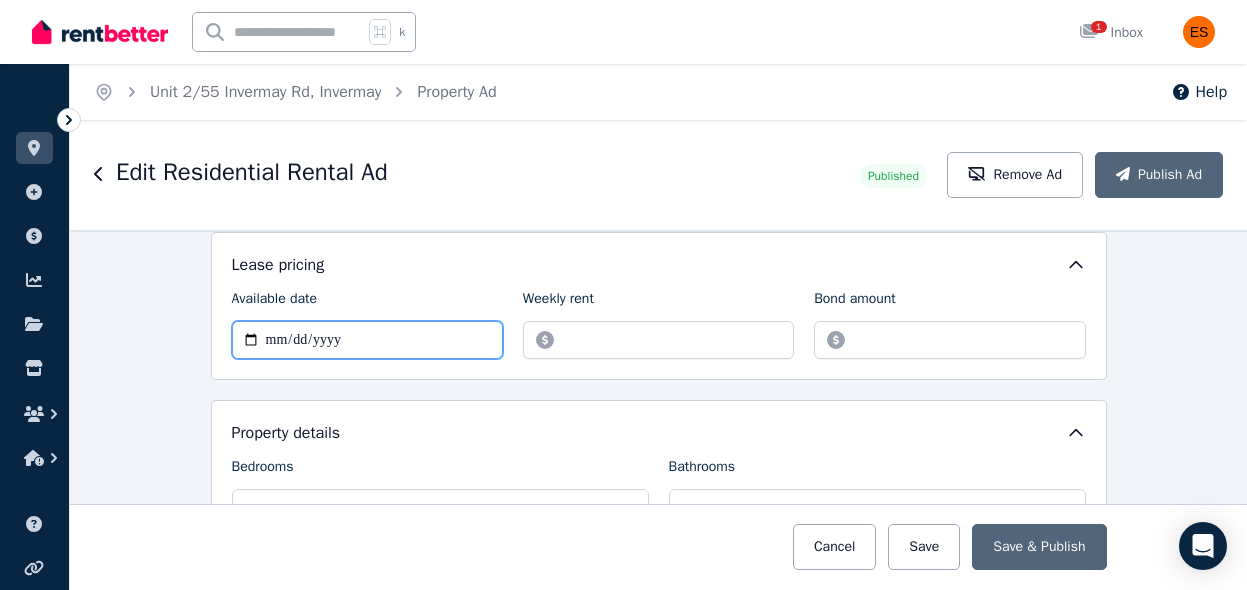 click on "**********" at bounding box center (367, 340) 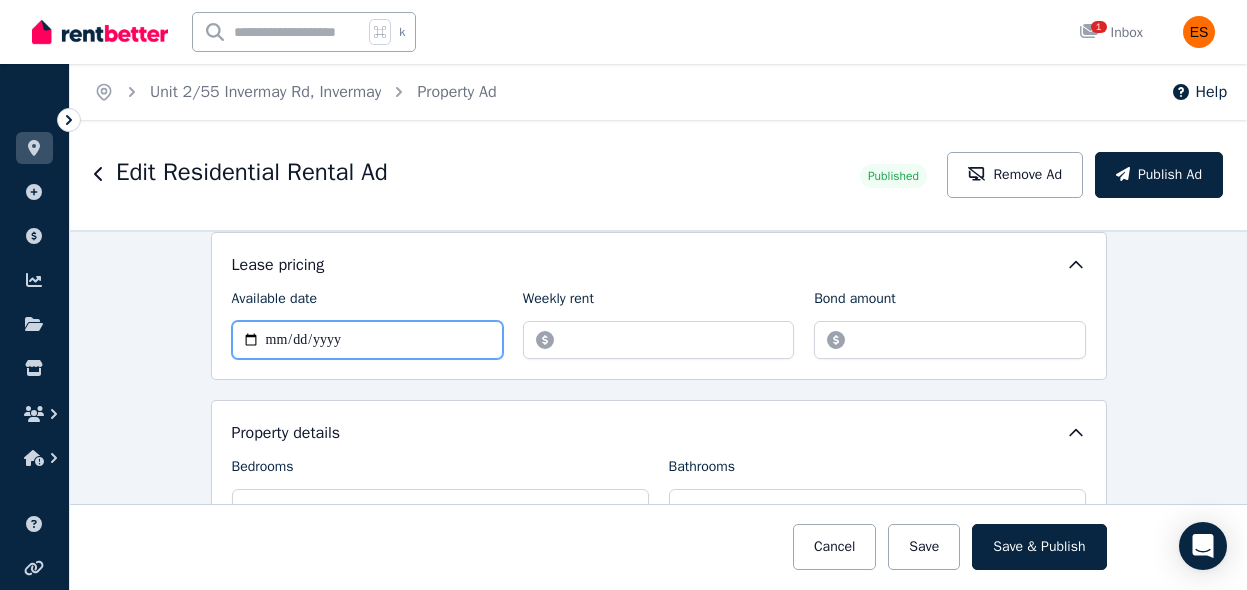 click on "**********" at bounding box center [367, 340] 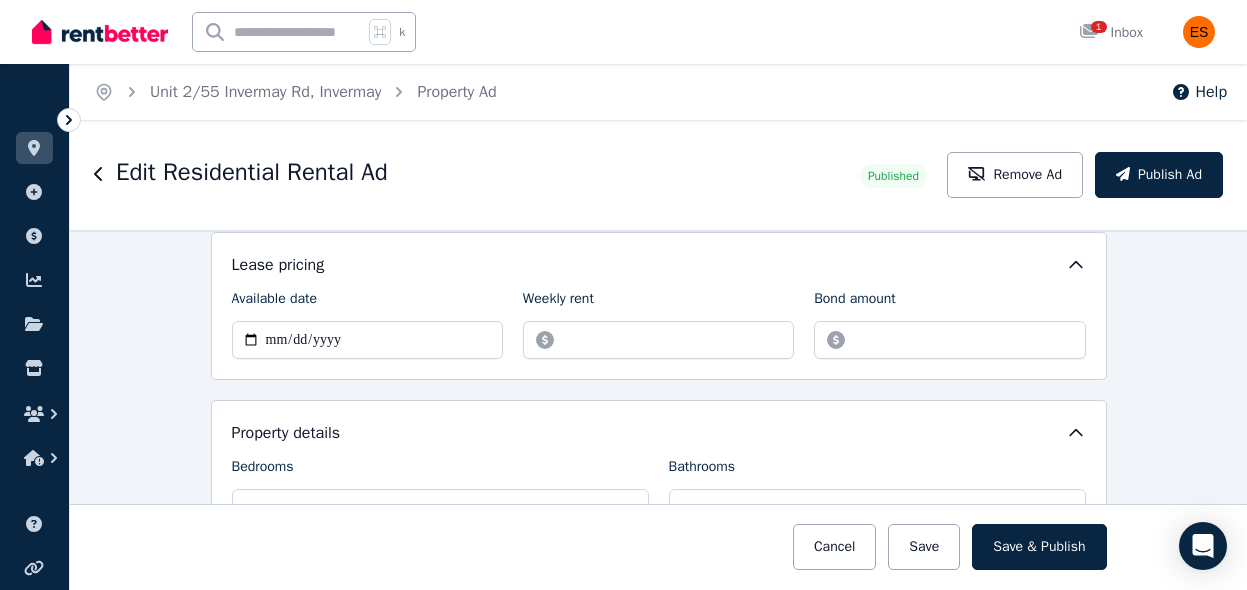 click on "**********" at bounding box center [659, 306] 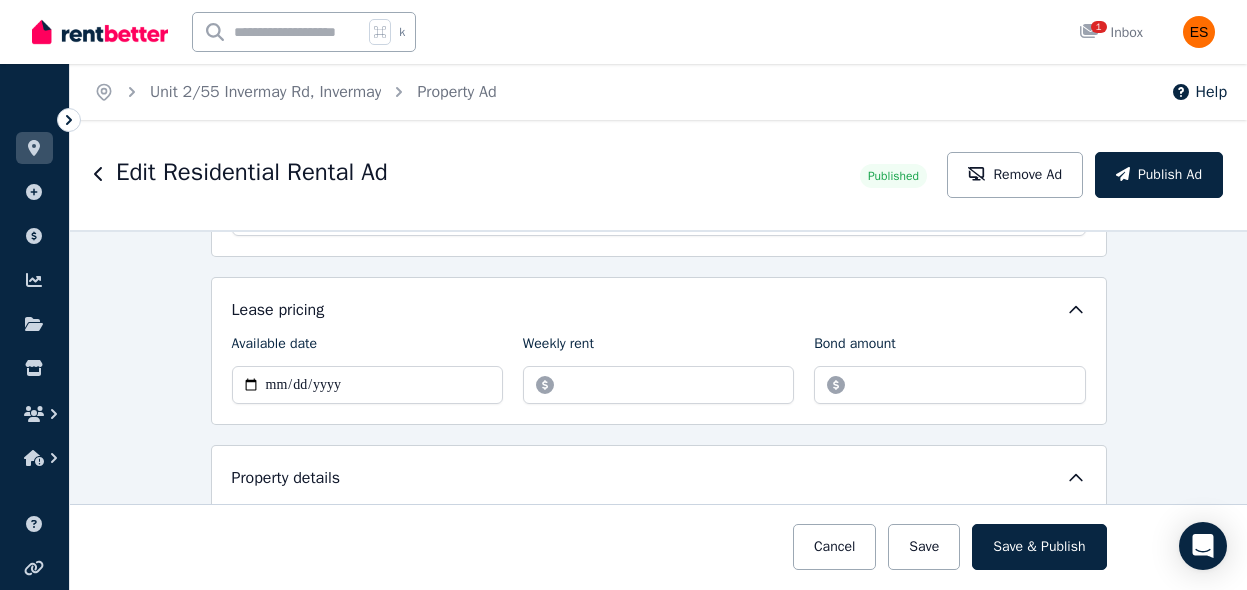 scroll, scrollTop: 578, scrollLeft: 0, axis: vertical 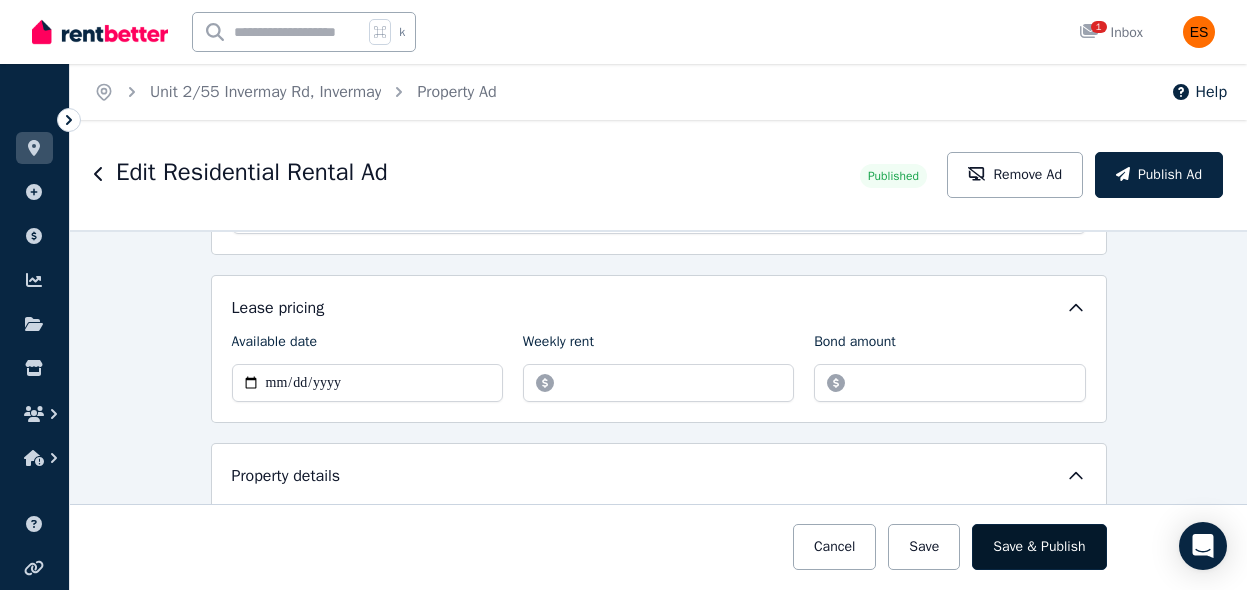click on "Save & Publish" at bounding box center [1039, 547] 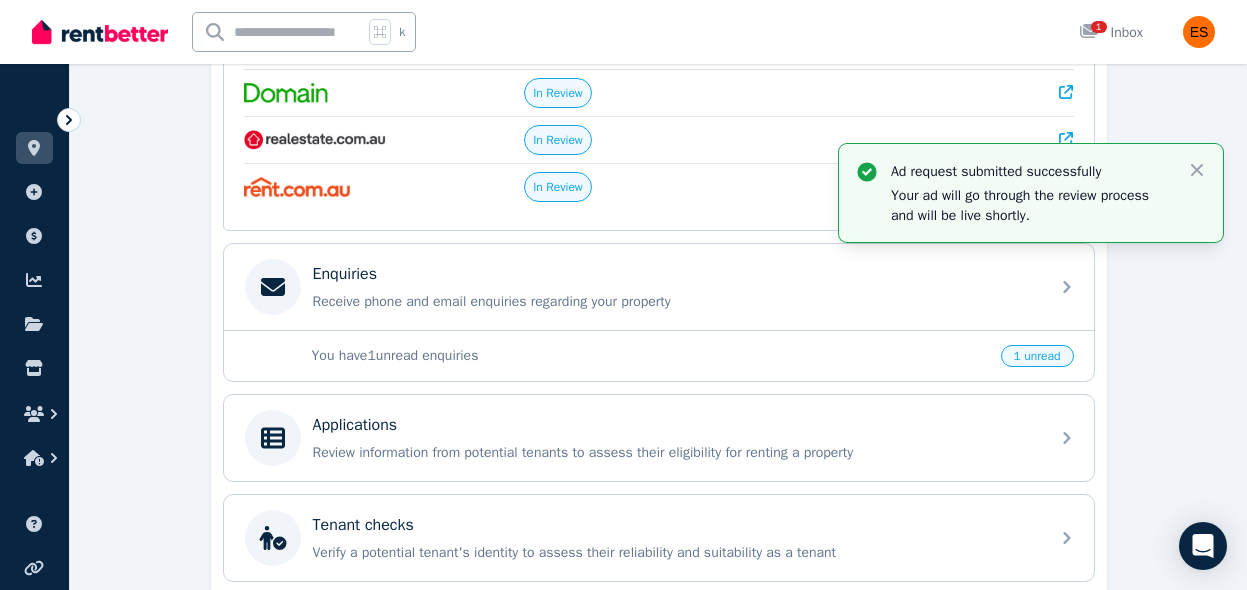 scroll, scrollTop: 475, scrollLeft: 0, axis: vertical 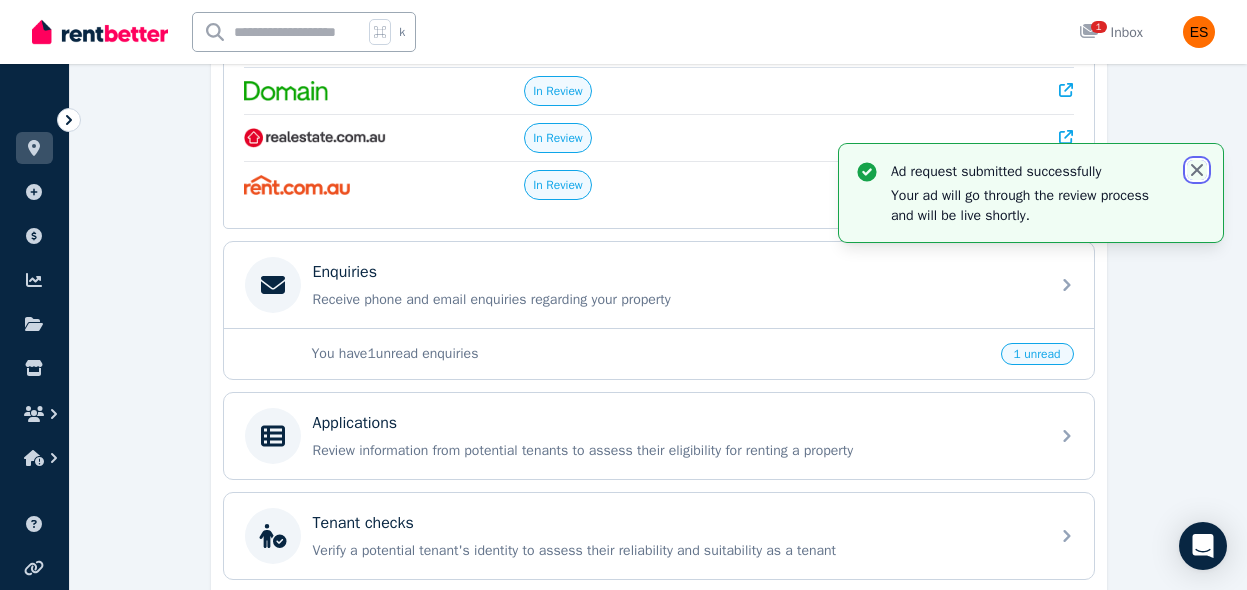 click 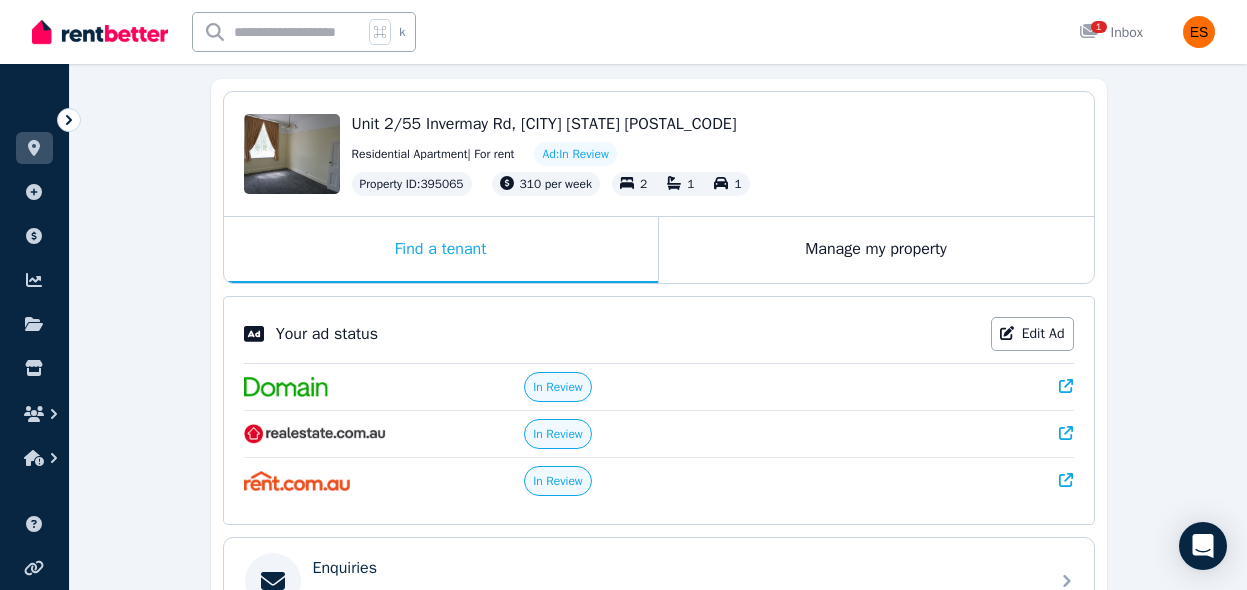 scroll, scrollTop: 0, scrollLeft: 0, axis: both 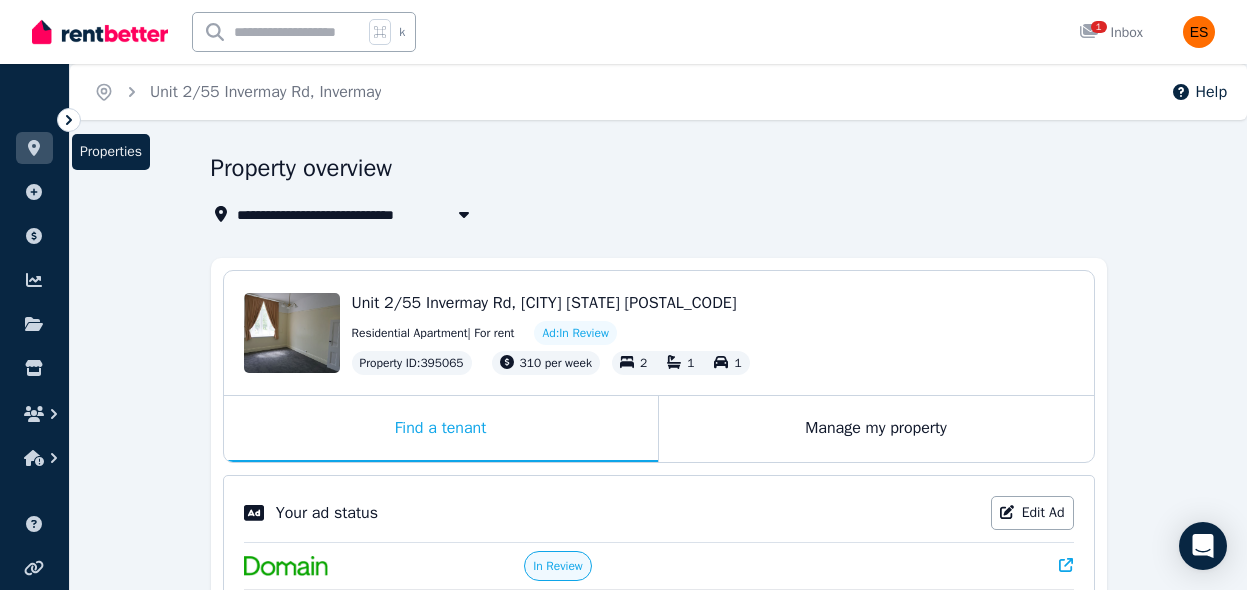 click 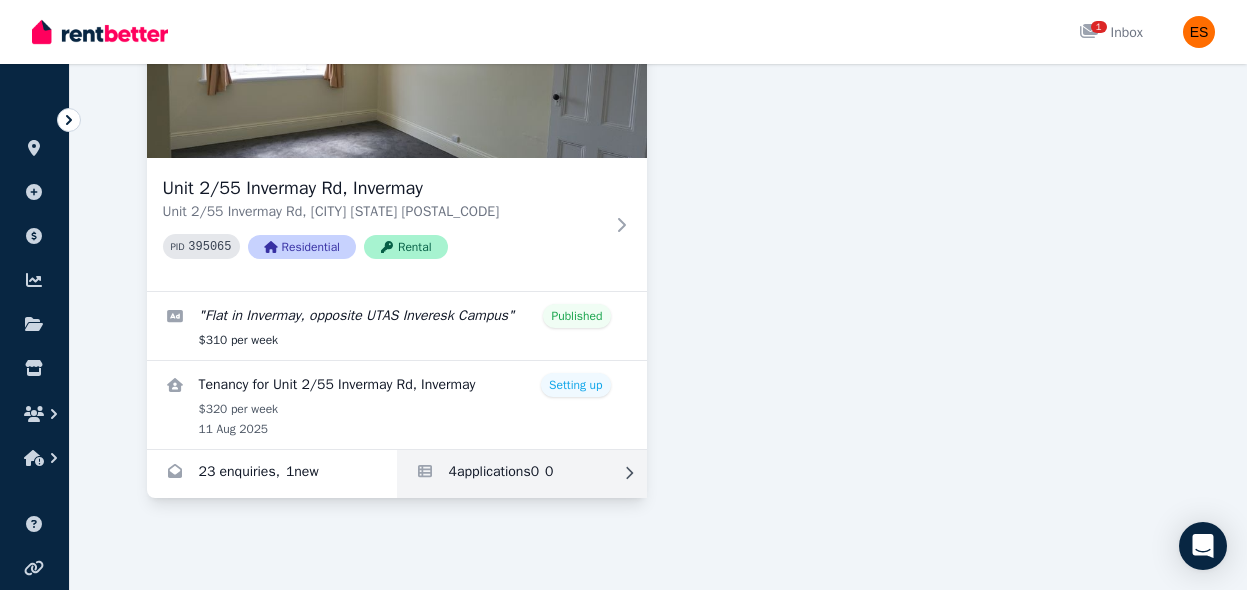 scroll, scrollTop: 733, scrollLeft: 0, axis: vertical 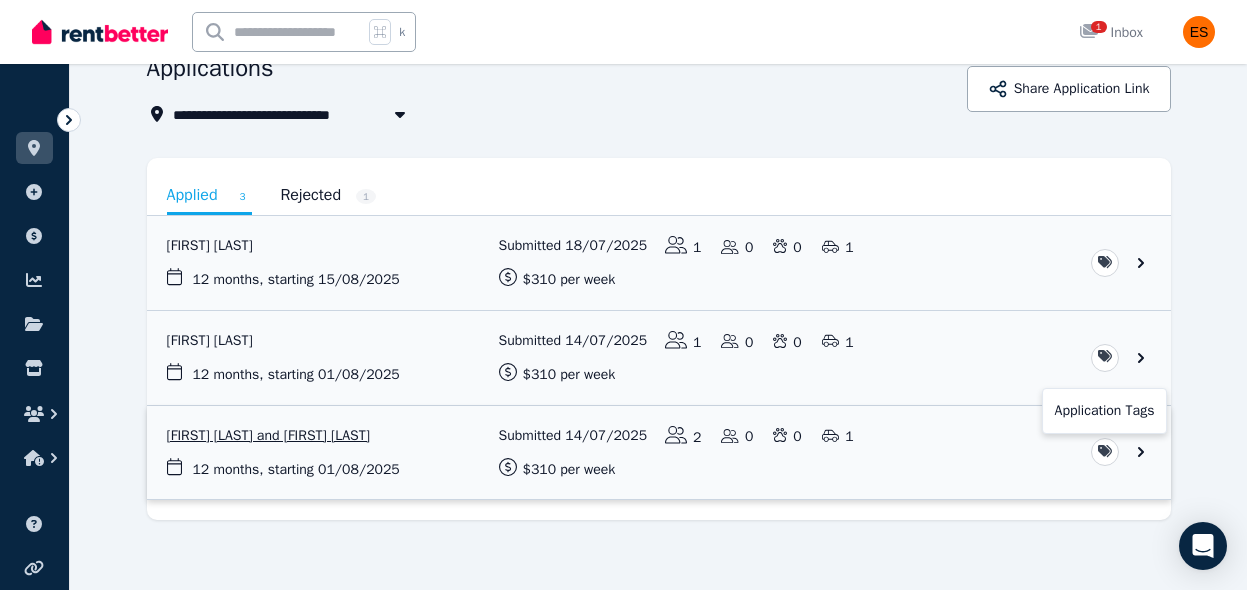 click on "**********" at bounding box center (623, 195) 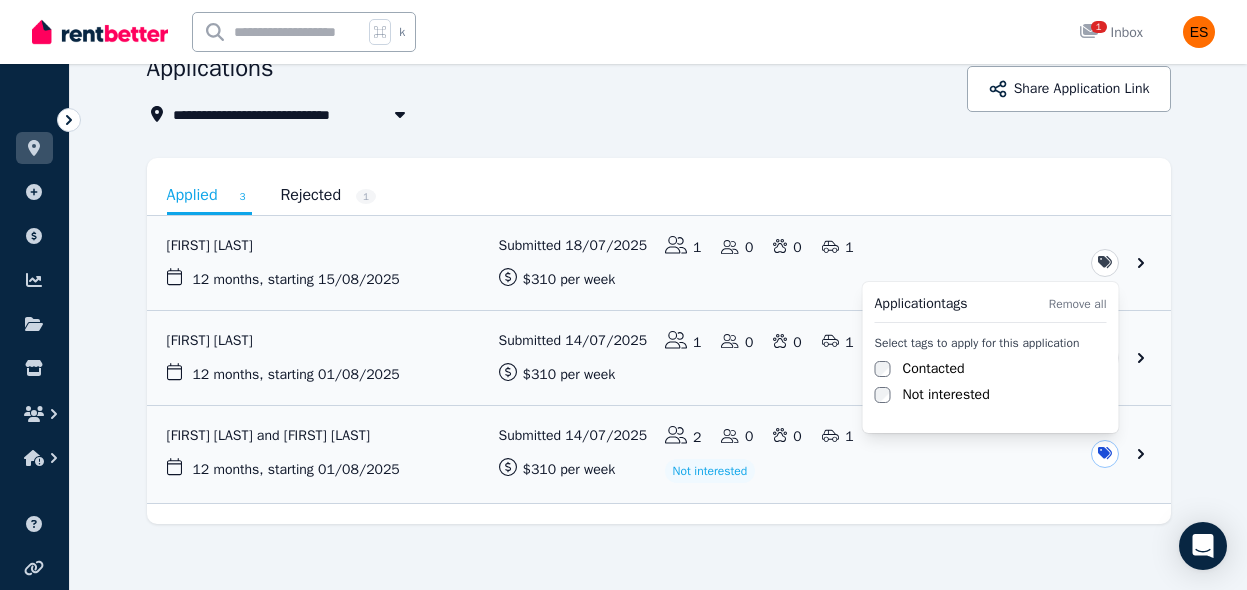 click on "**********" at bounding box center (623, 195) 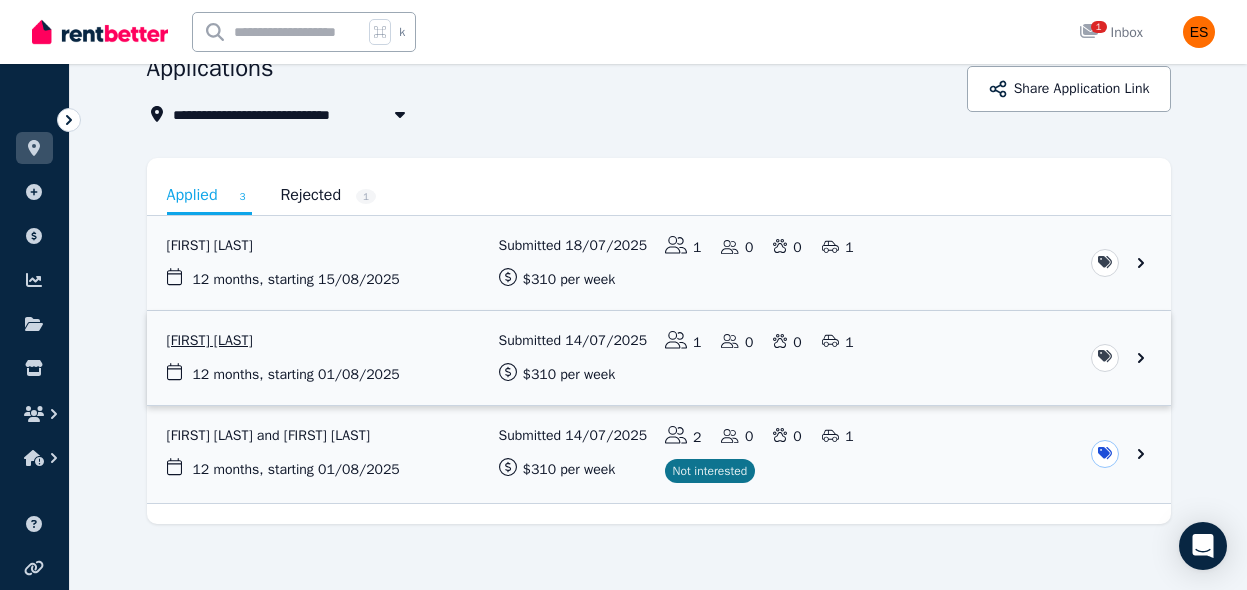 click at bounding box center [659, 358] 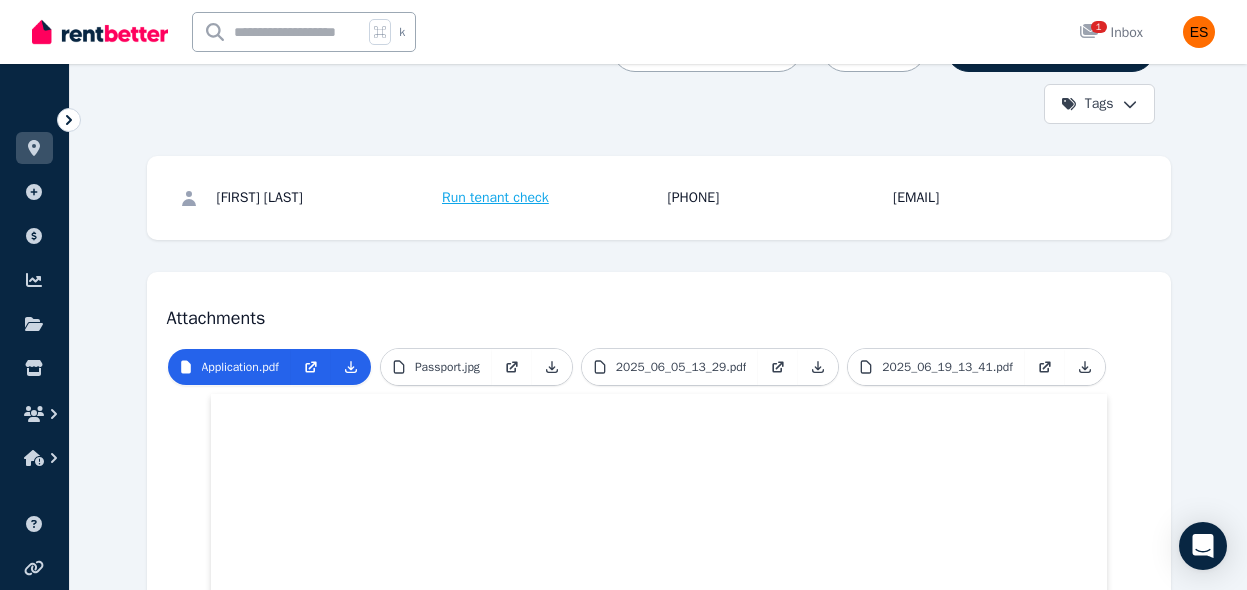 scroll, scrollTop: 0, scrollLeft: 0, axis: both 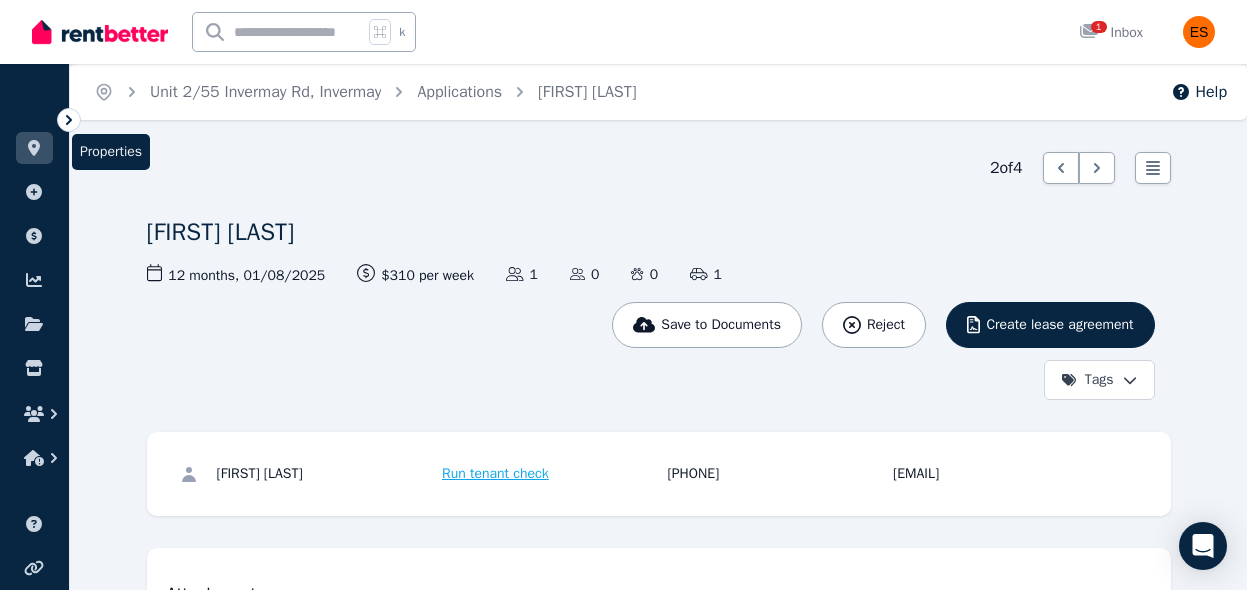 click 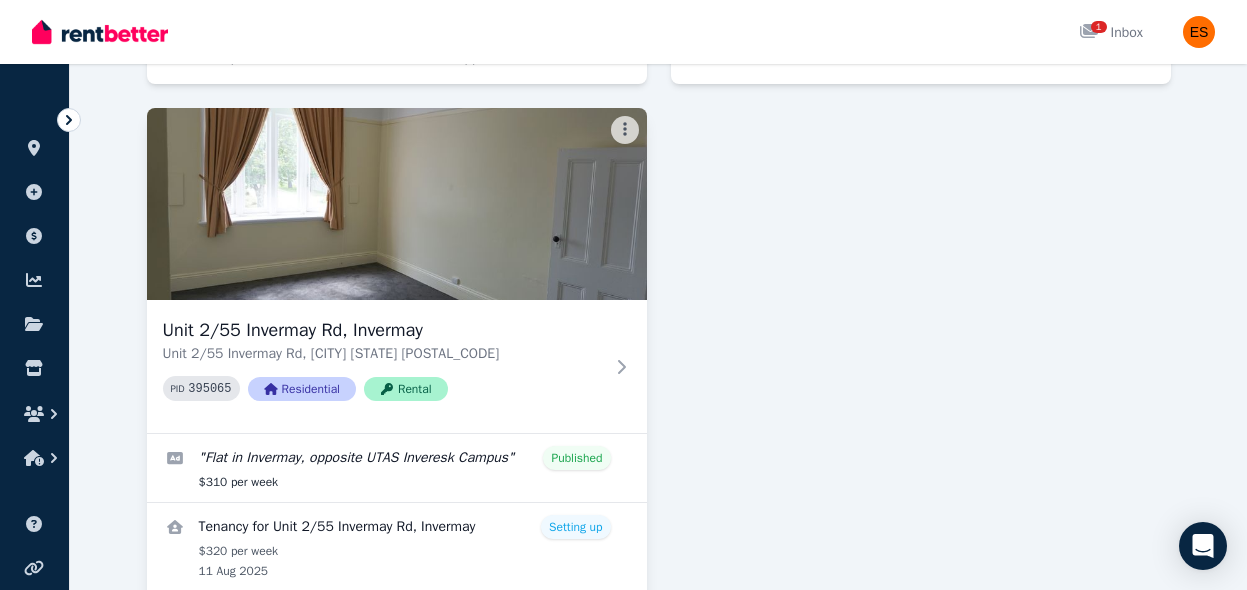scroll, scrollTop: 733, scrollLeft: 0, axis: vertical 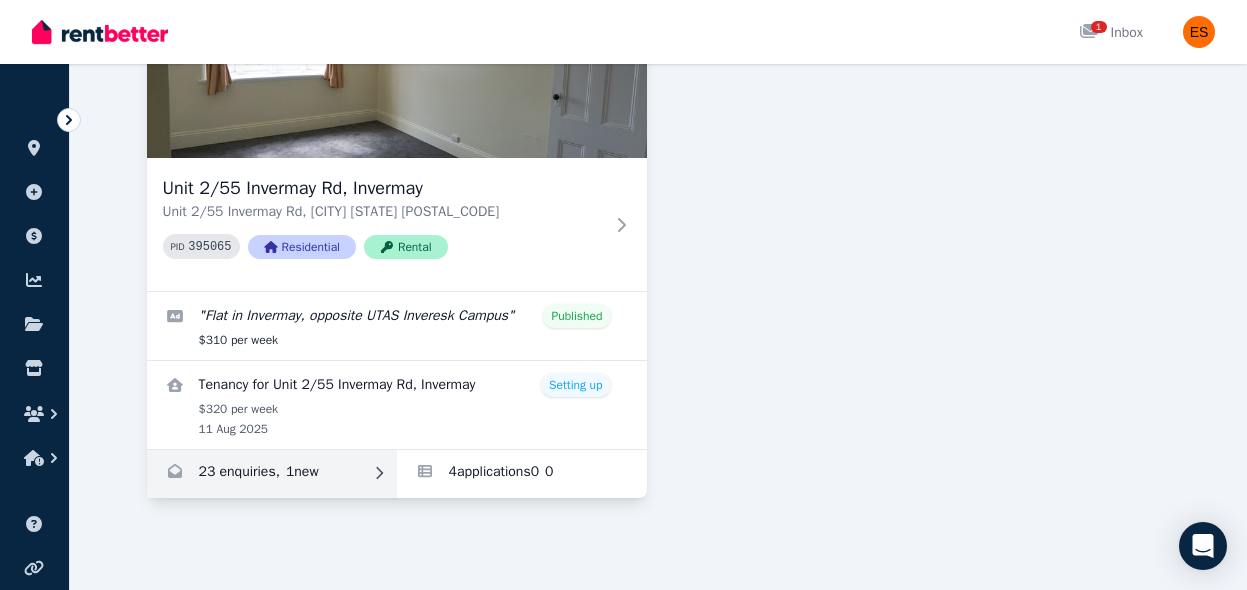 click at bounding box center [272, 474] 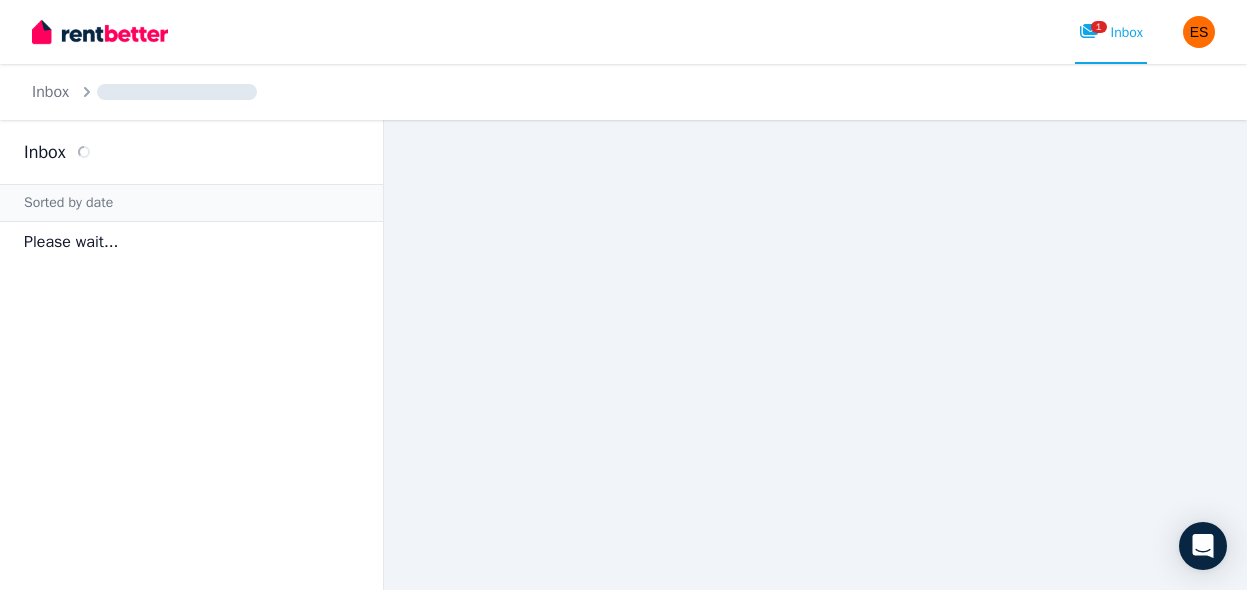 scroll, scrollTop: 0, scrollLeft: 0, axis: both 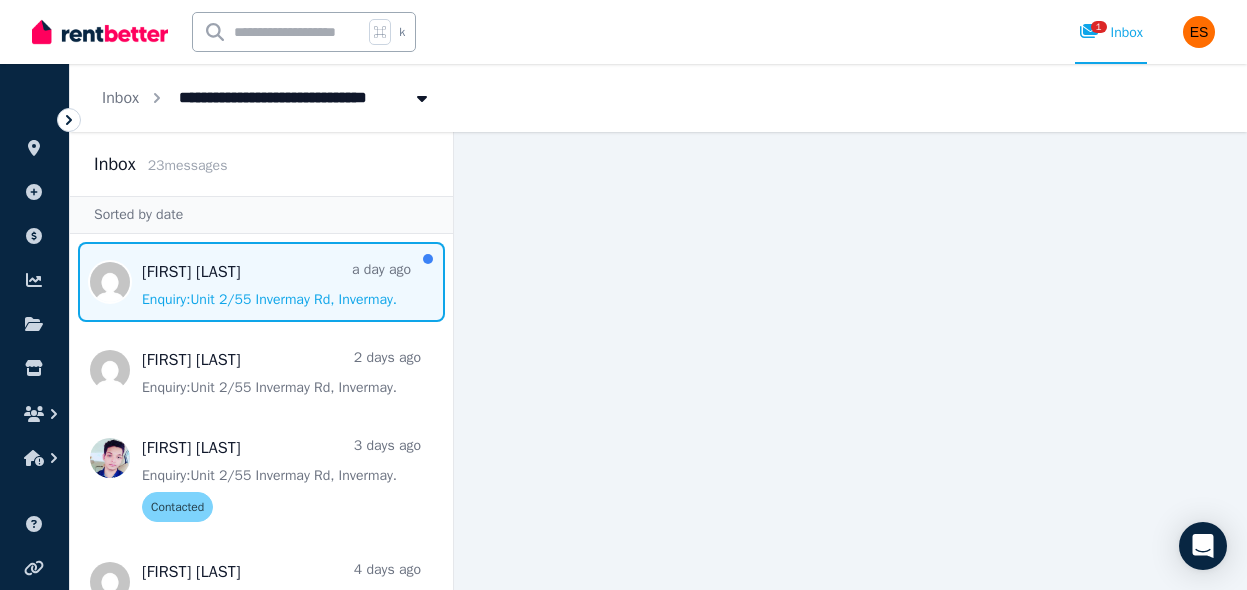 click at bounding box center [261, 282] 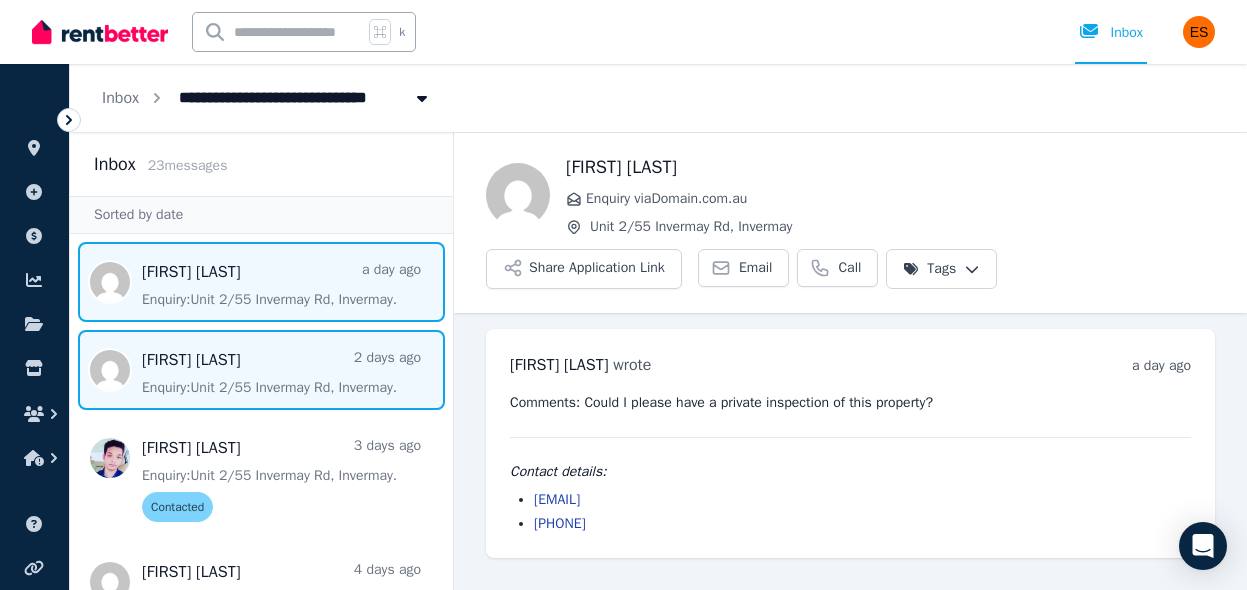 click at bounding box center (261, 370) 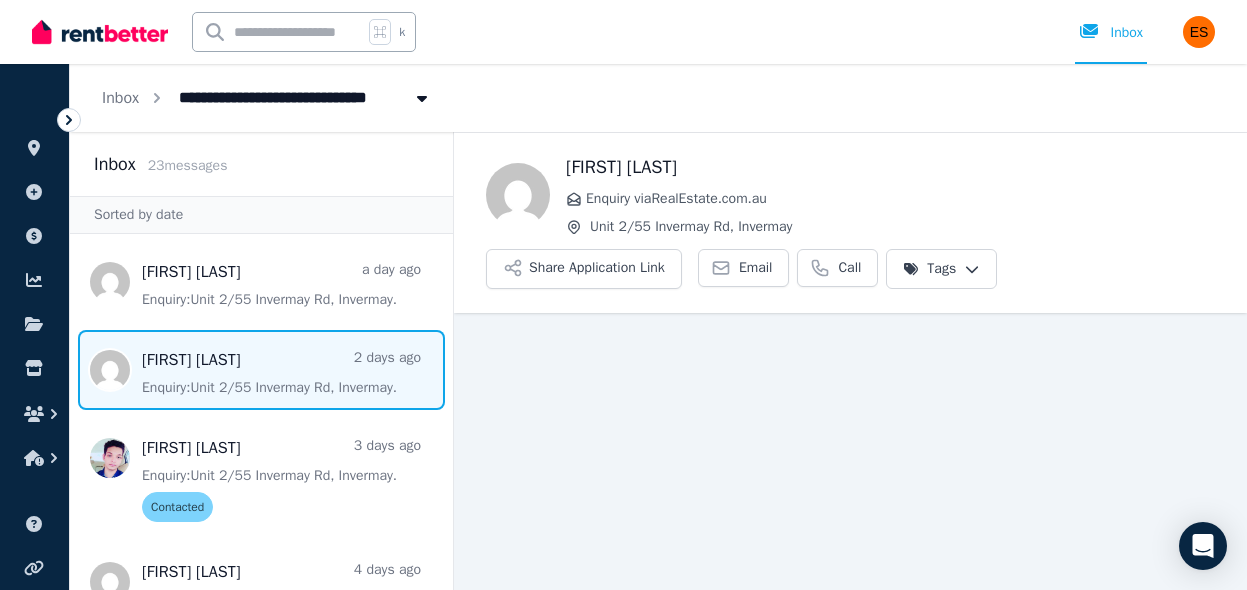 scroll, scrollTop: 20, scrollLeft: 0, axis: vertical 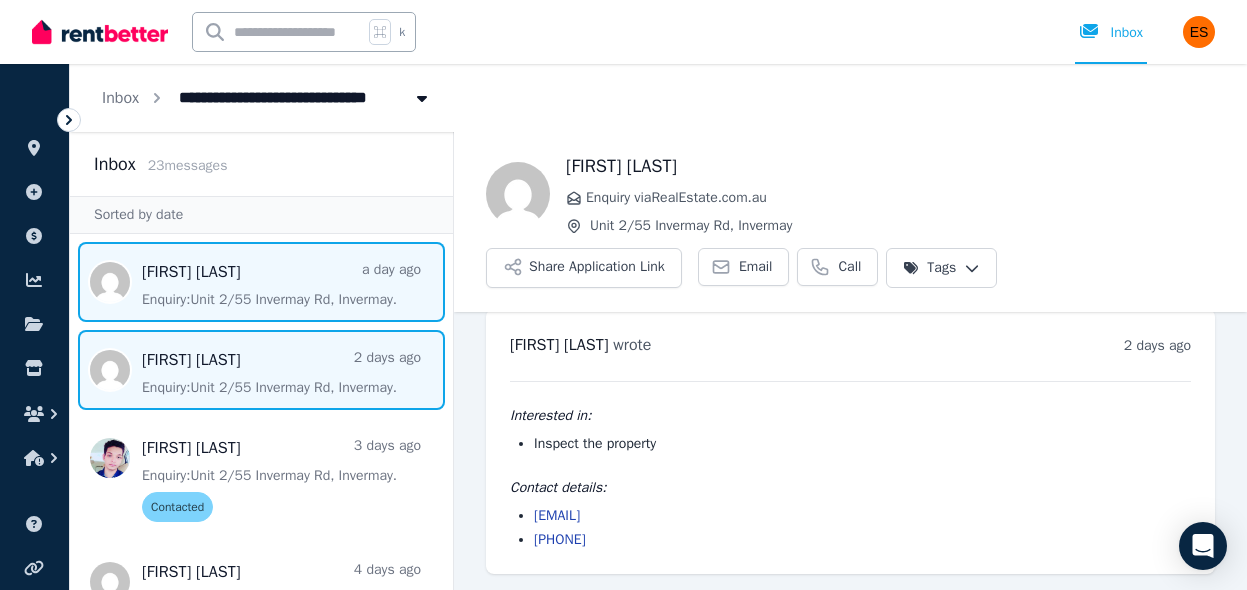 click at bounding box center (261, 282) 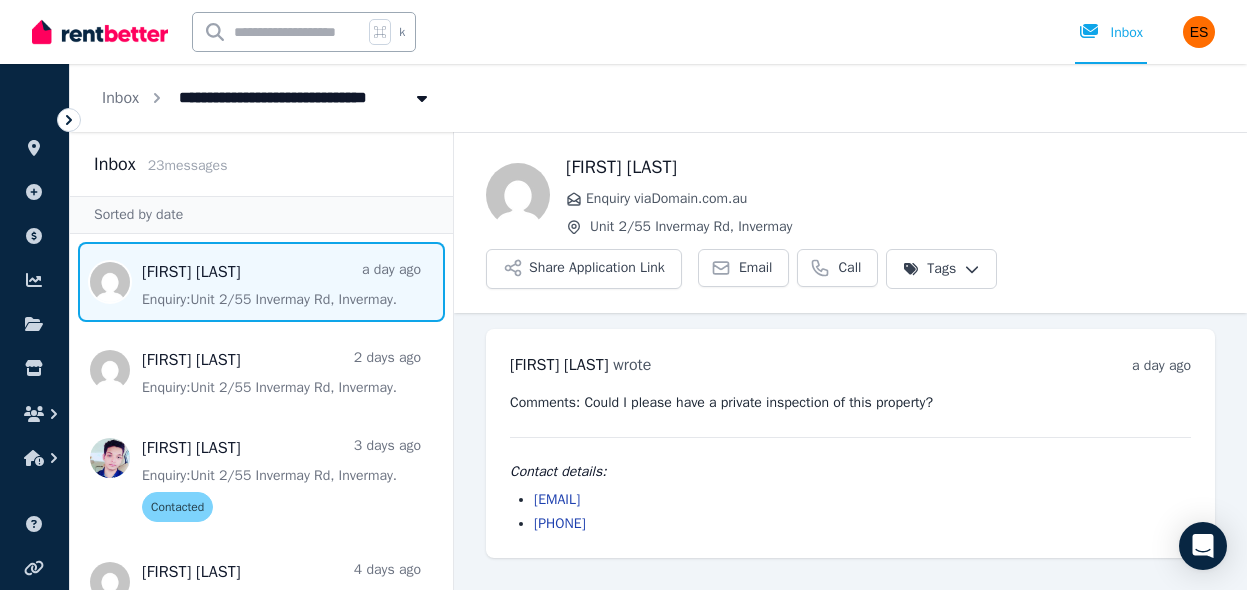 scroll, scrollTop: 0, scrollLeft: 0, axis: both 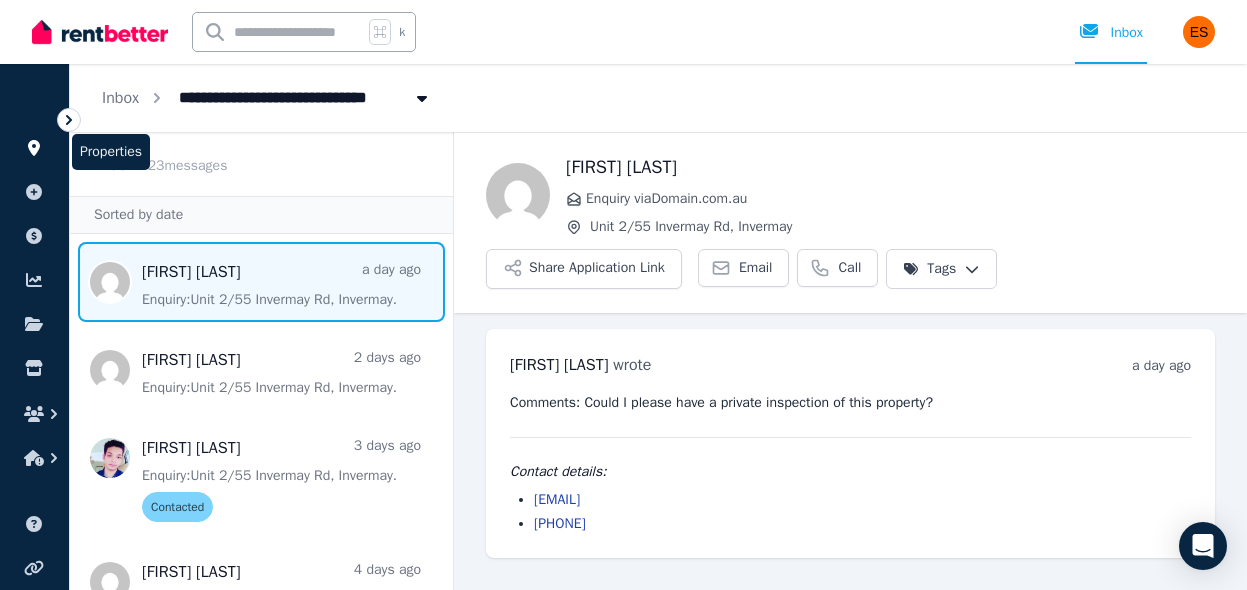 click at bounding box center [34, 148] 